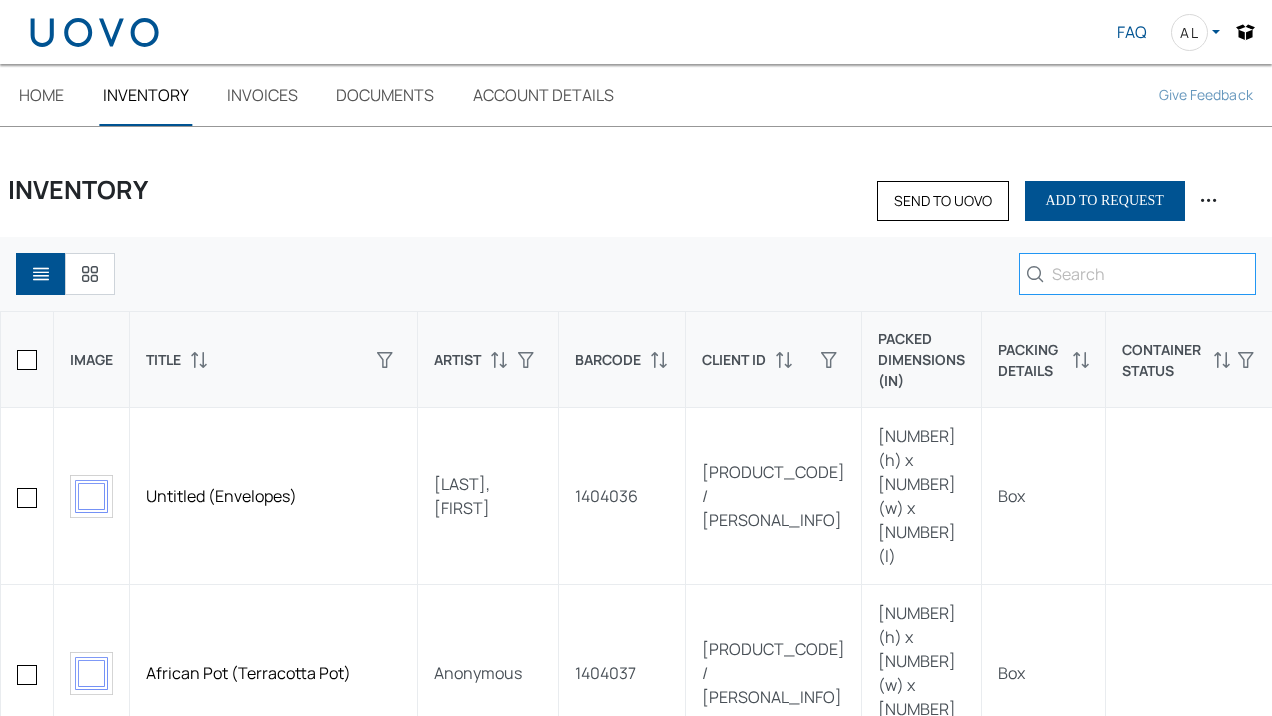 scroll, scrollTop: 0, scrollLeft: 0, axis: both 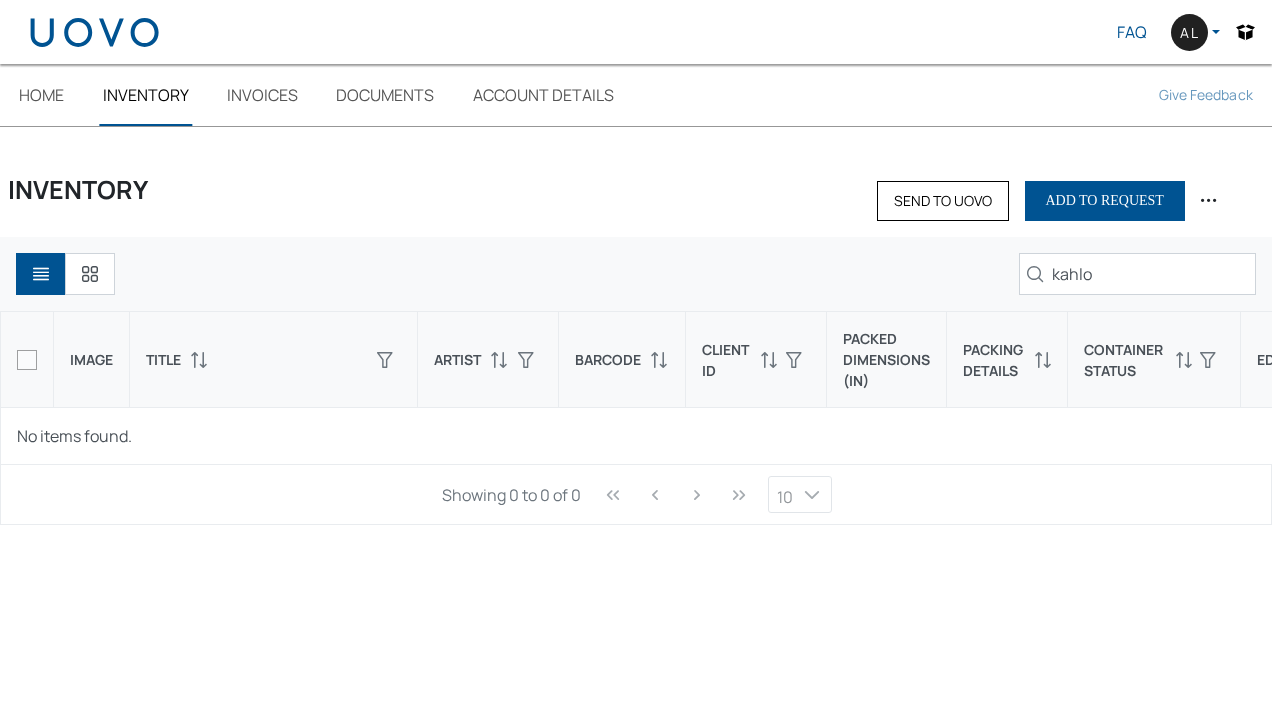 type on "[LAST]" 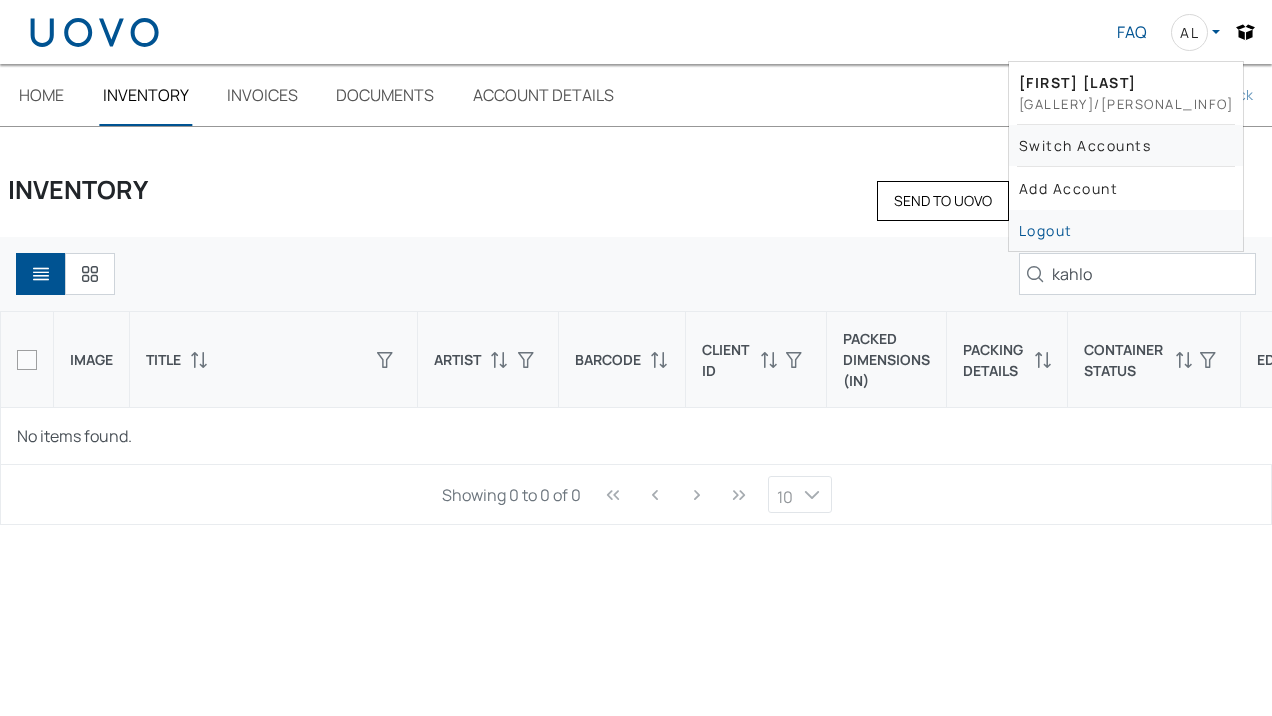 click on "Switch accounts" at bounding box center [1126, 145] 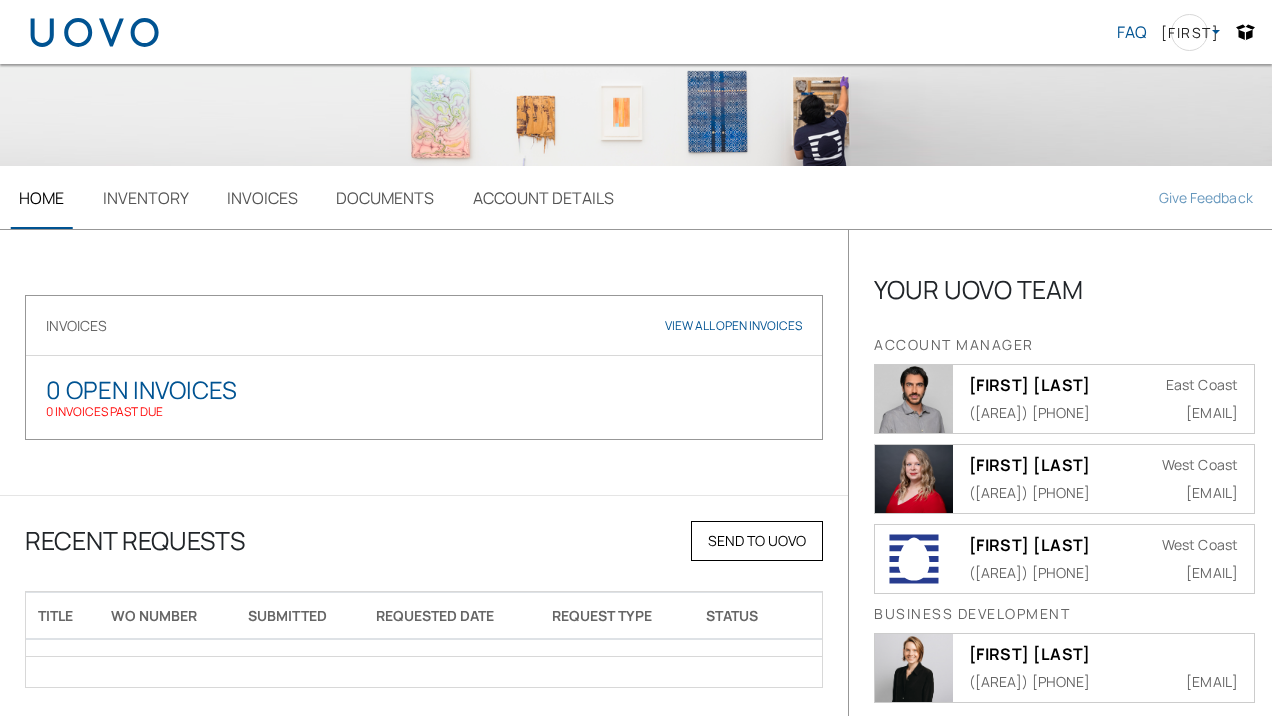 scroll, scrollTop: 0, scrollLeft: 0, axis: both 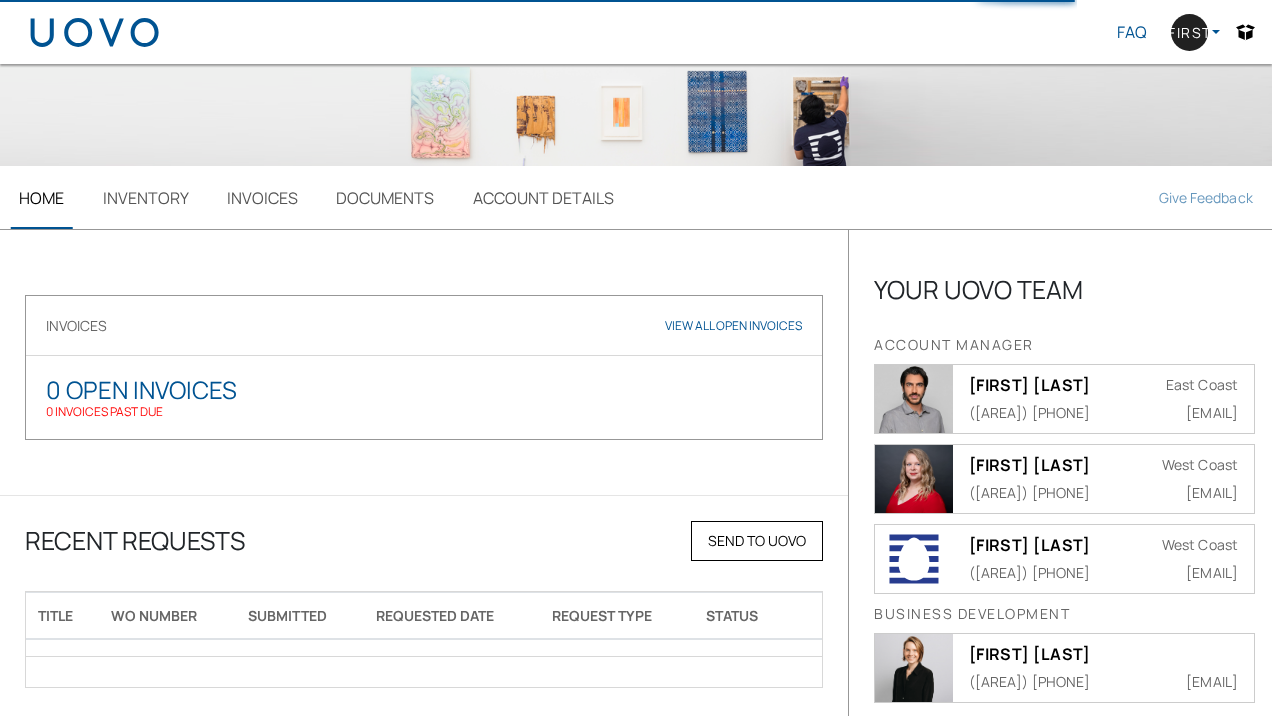 click on "[FIRST]" at bounding box center (1195, 32) 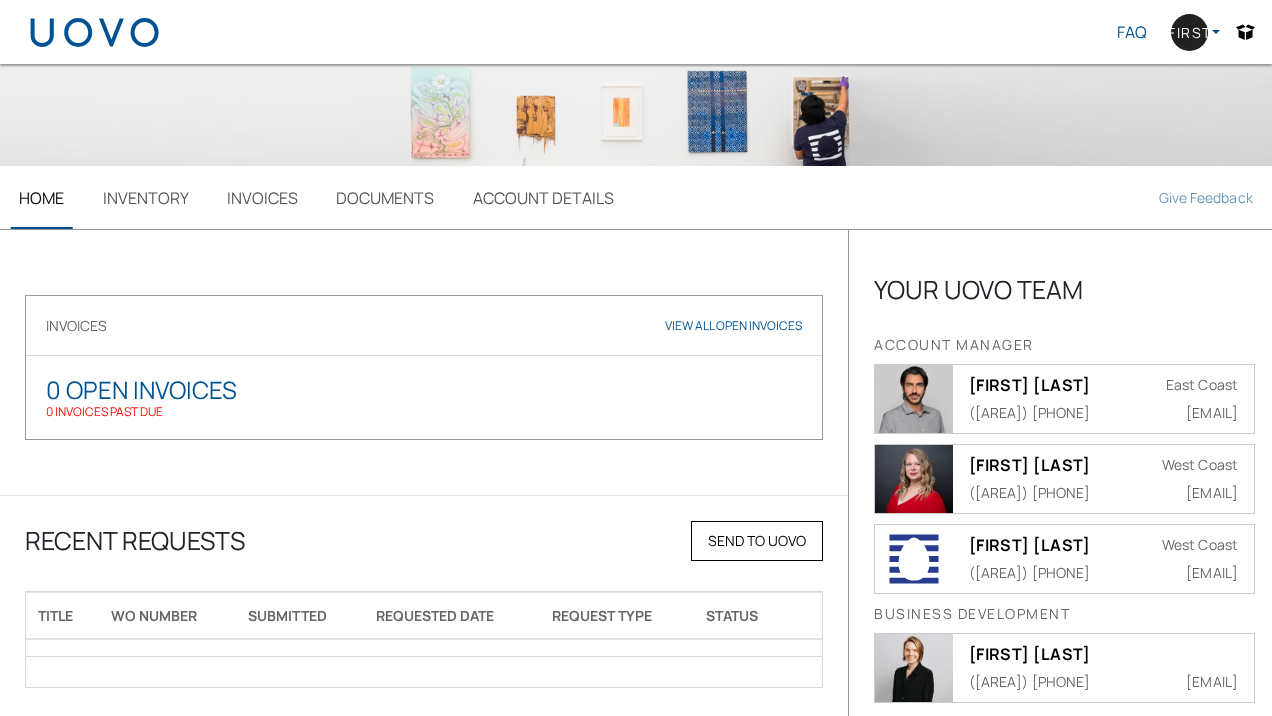 click on "[FIRST]" at bounding box center (1195, 32) 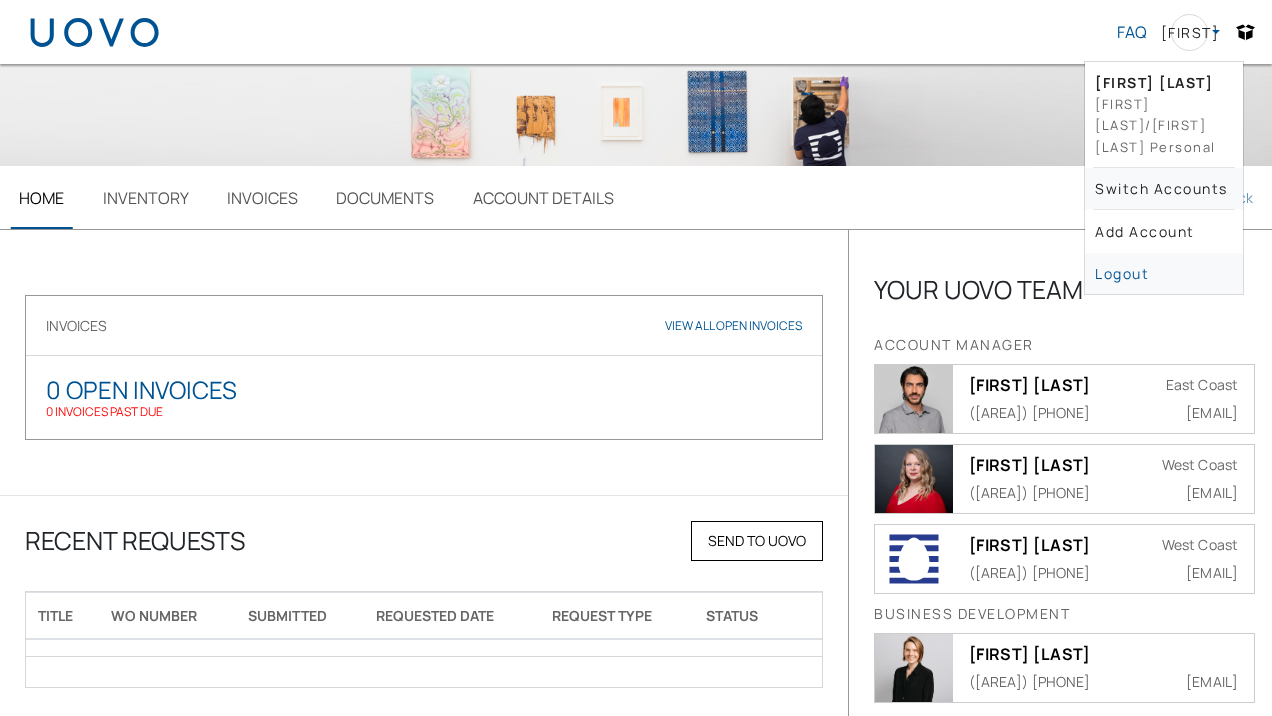 click on "Switch accounts" at bounding box center [1164, 188] 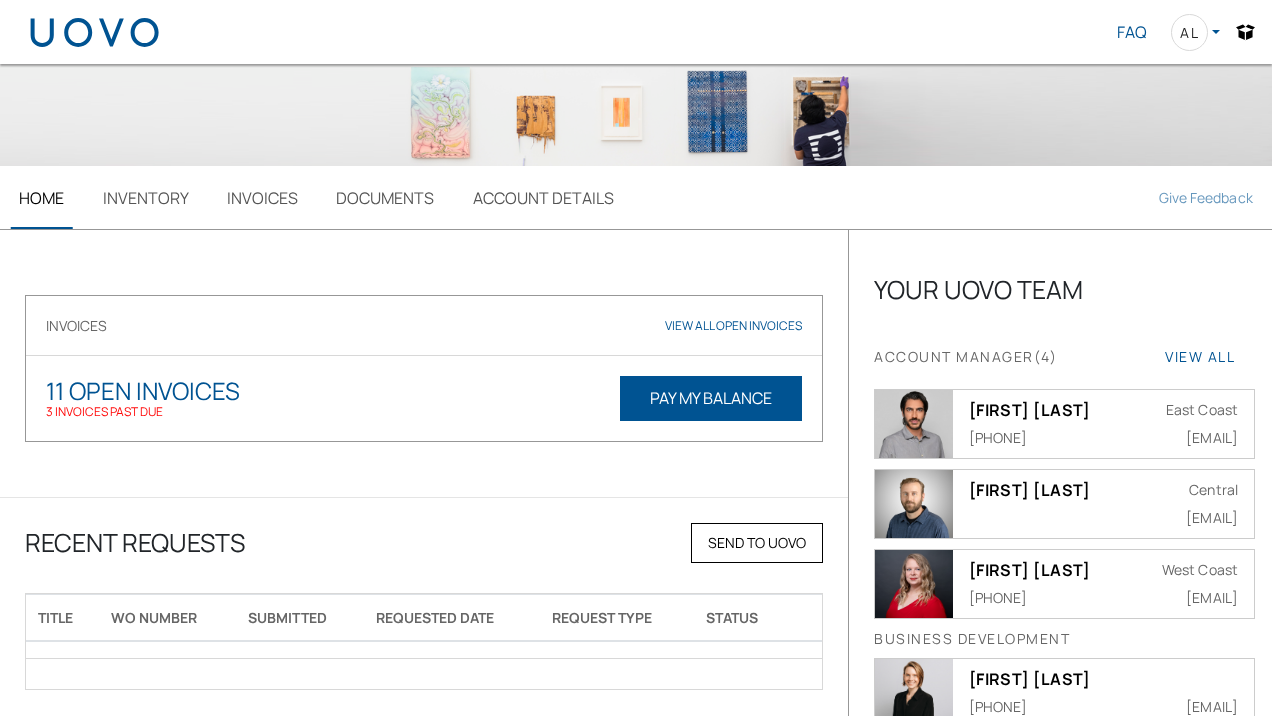 scroll, scrollTop: 0, scrollLeft: 0, axis: both 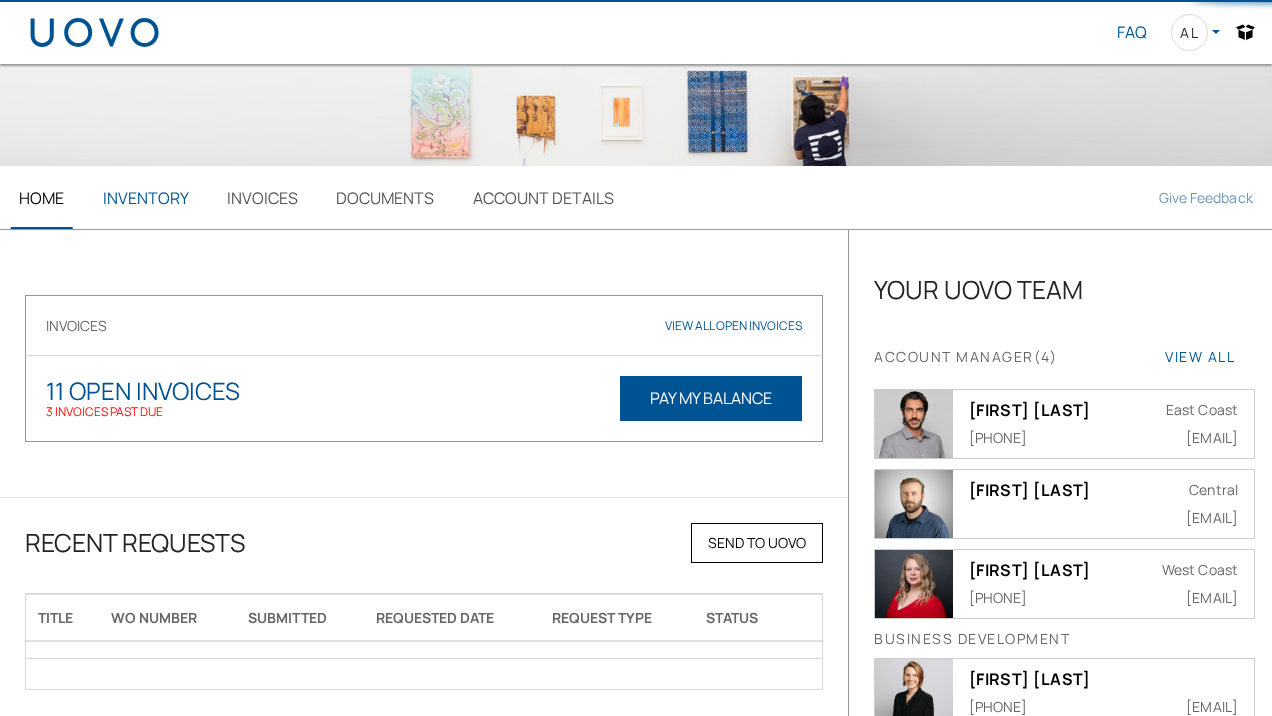 click on "INVENTORY" at bounding box center (145, 197) 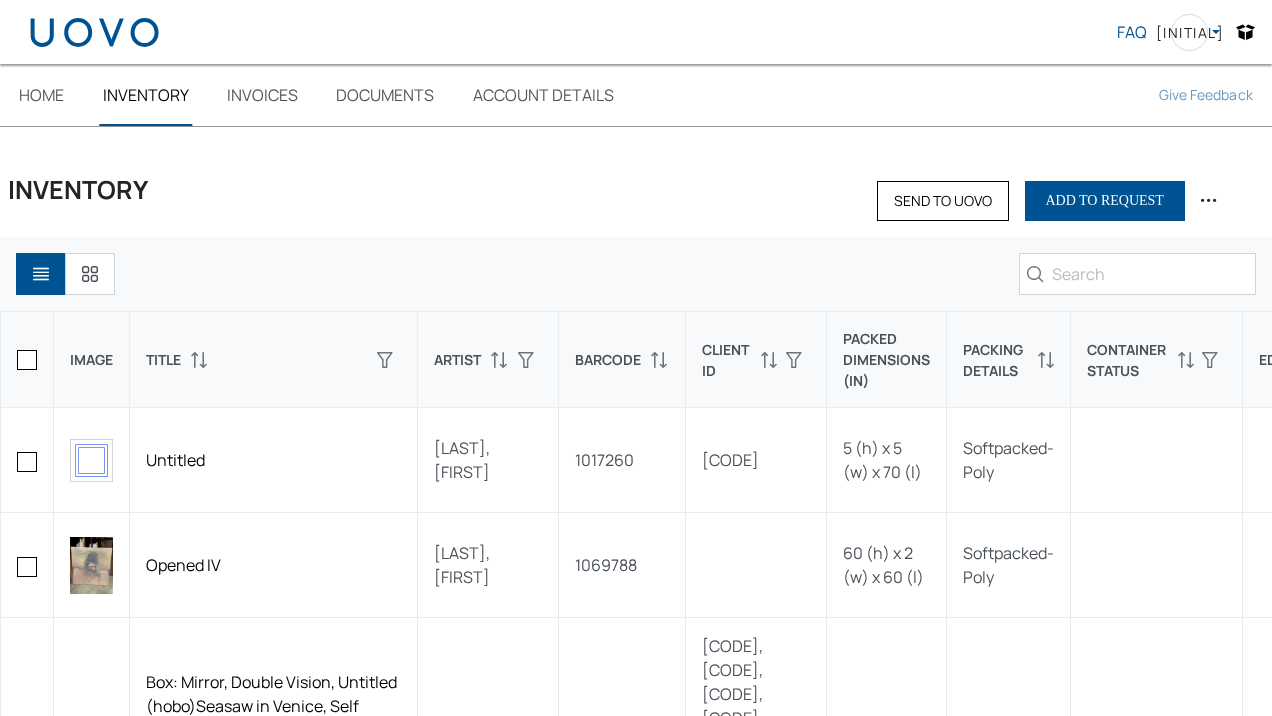 scroll, scrollTop: 0, scrollLeft: 0, axis: both 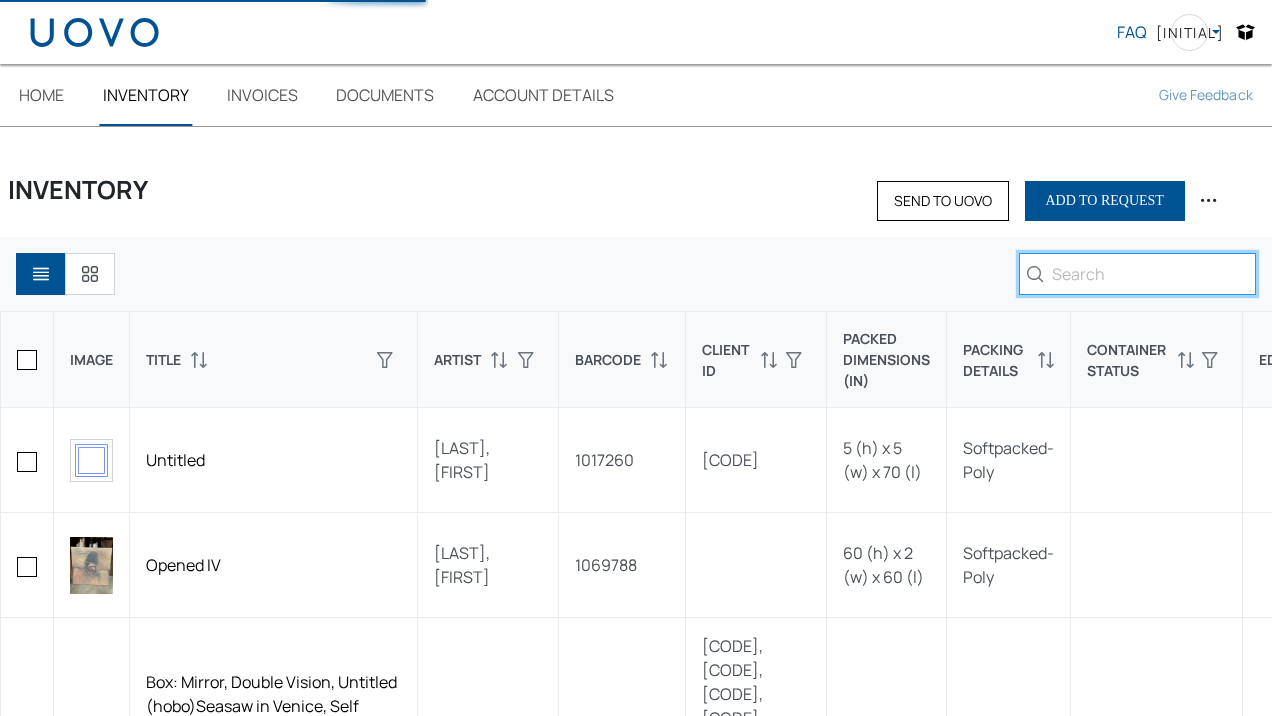 click at bounding box center (1137, 274) 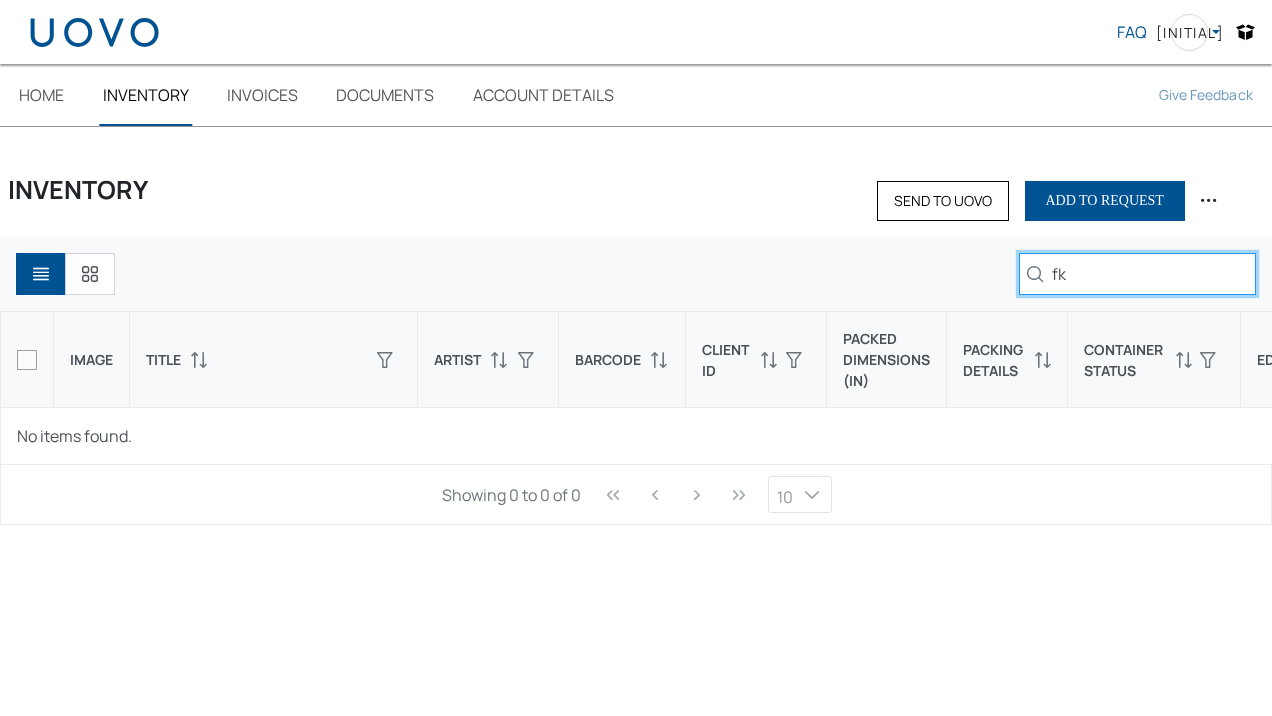 type on "[INITIAL]" 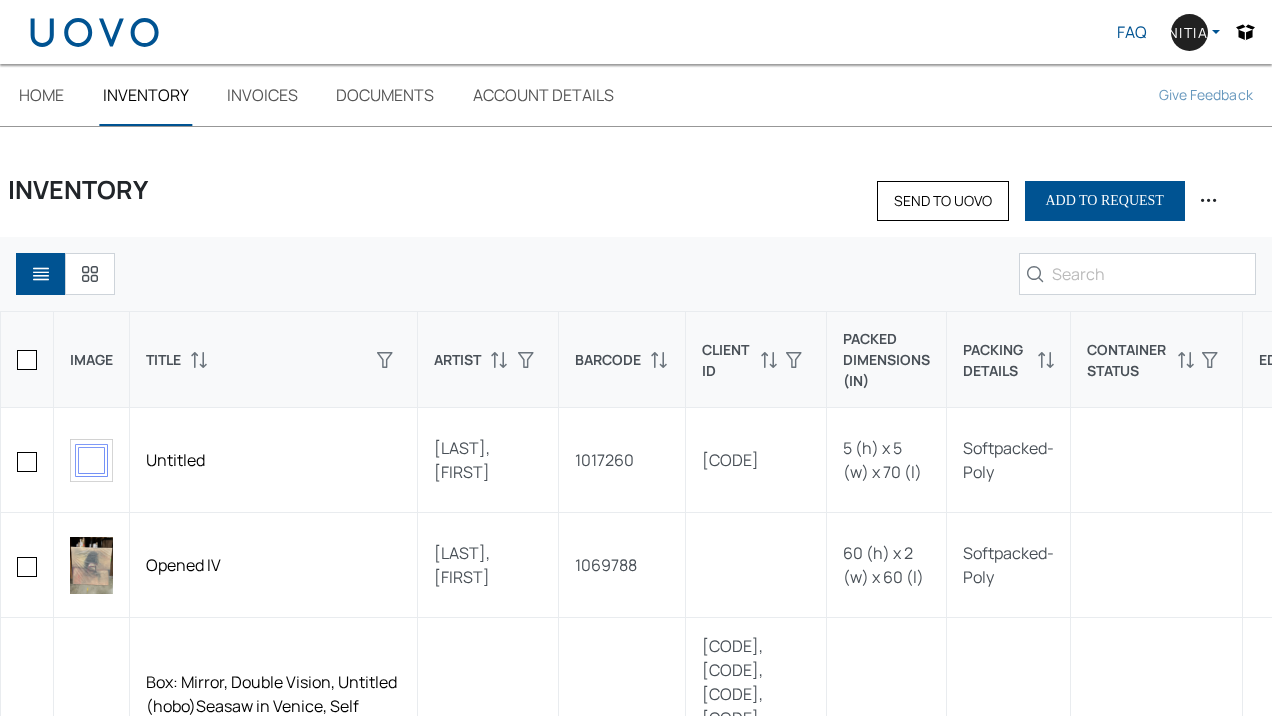 click on "Al" at bounding box center (1189, 32) 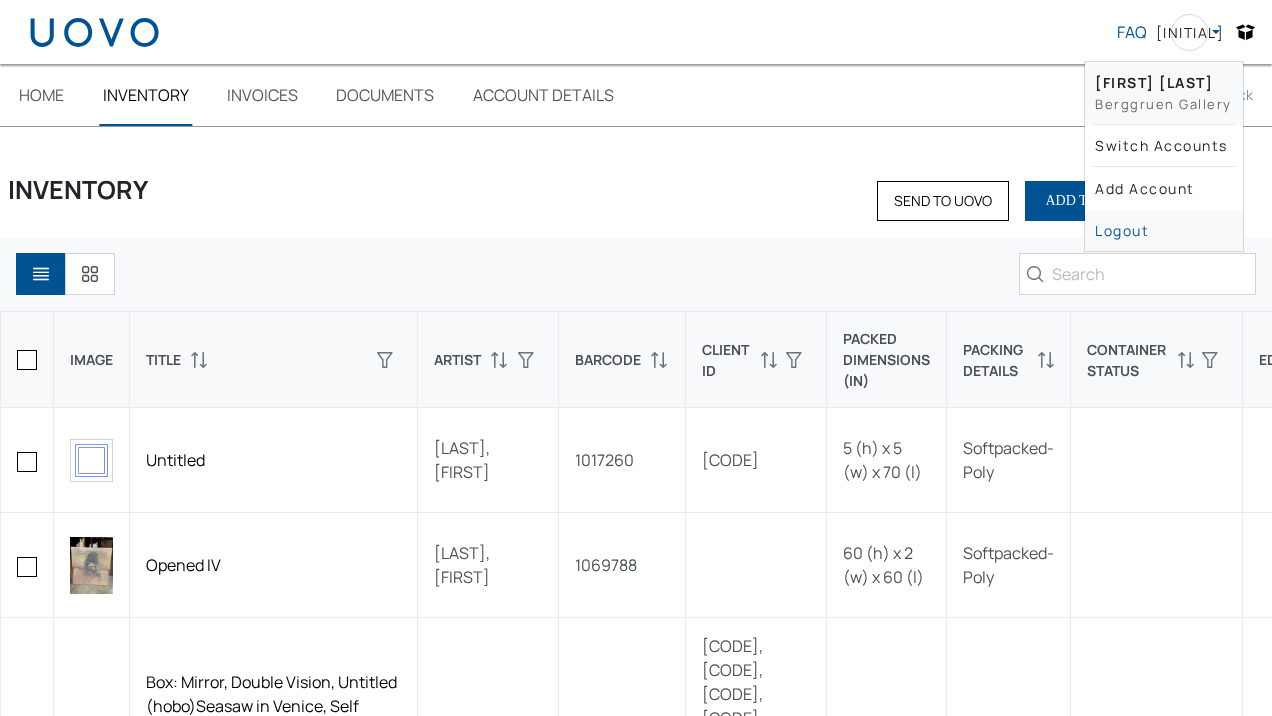 click on "Berggruen Gallery" at bounding box center [1163, 104] 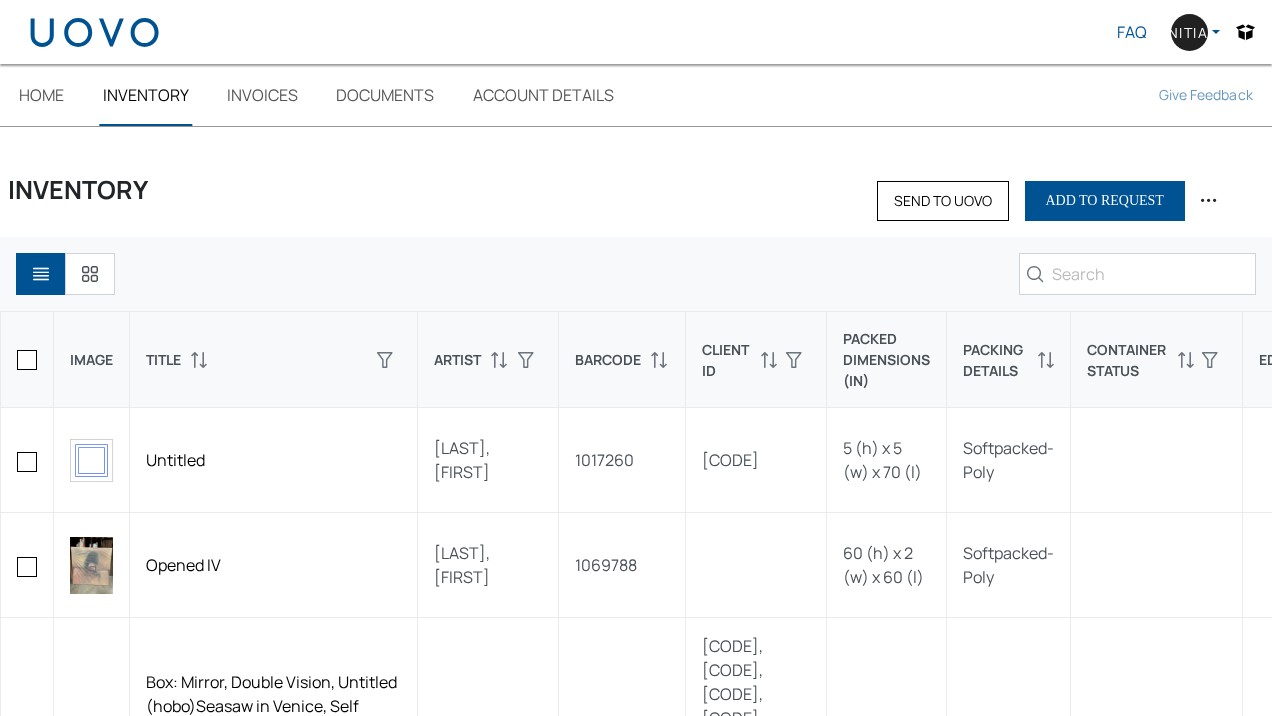 click on "Al" at bounding box center [1195, 32] 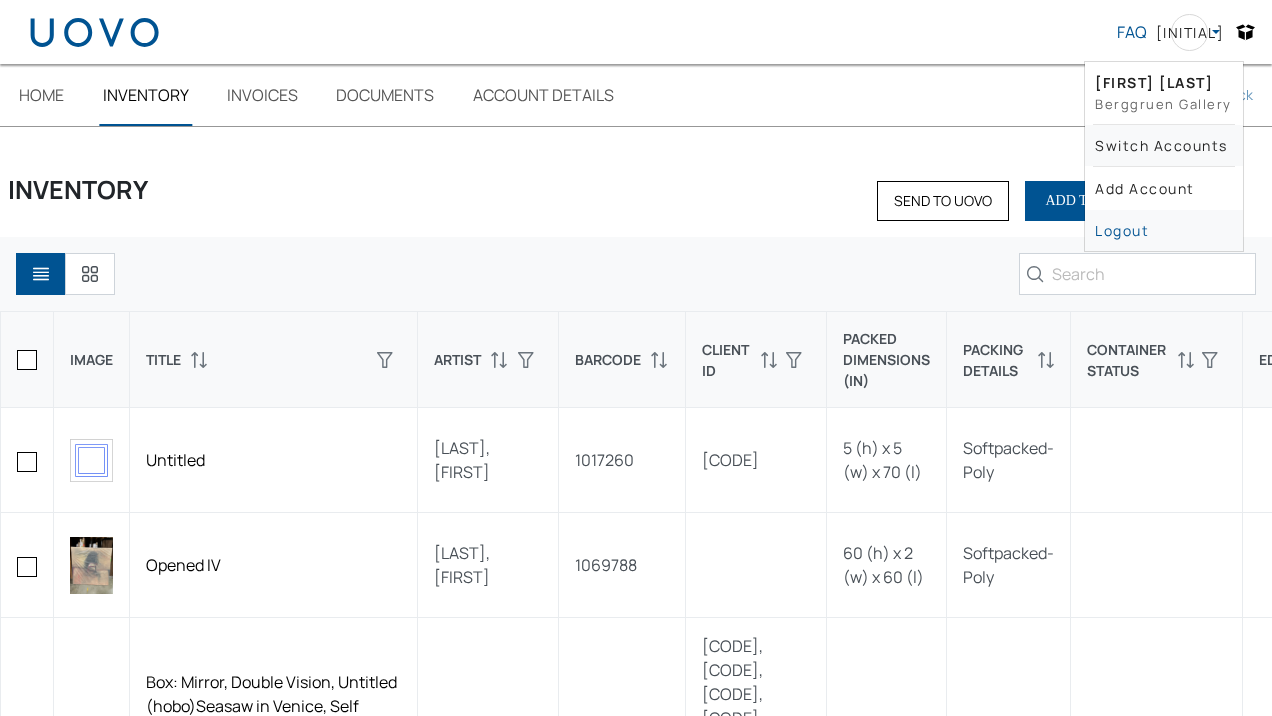 click on "Switch accounts" at bounding box center [1164, 145] 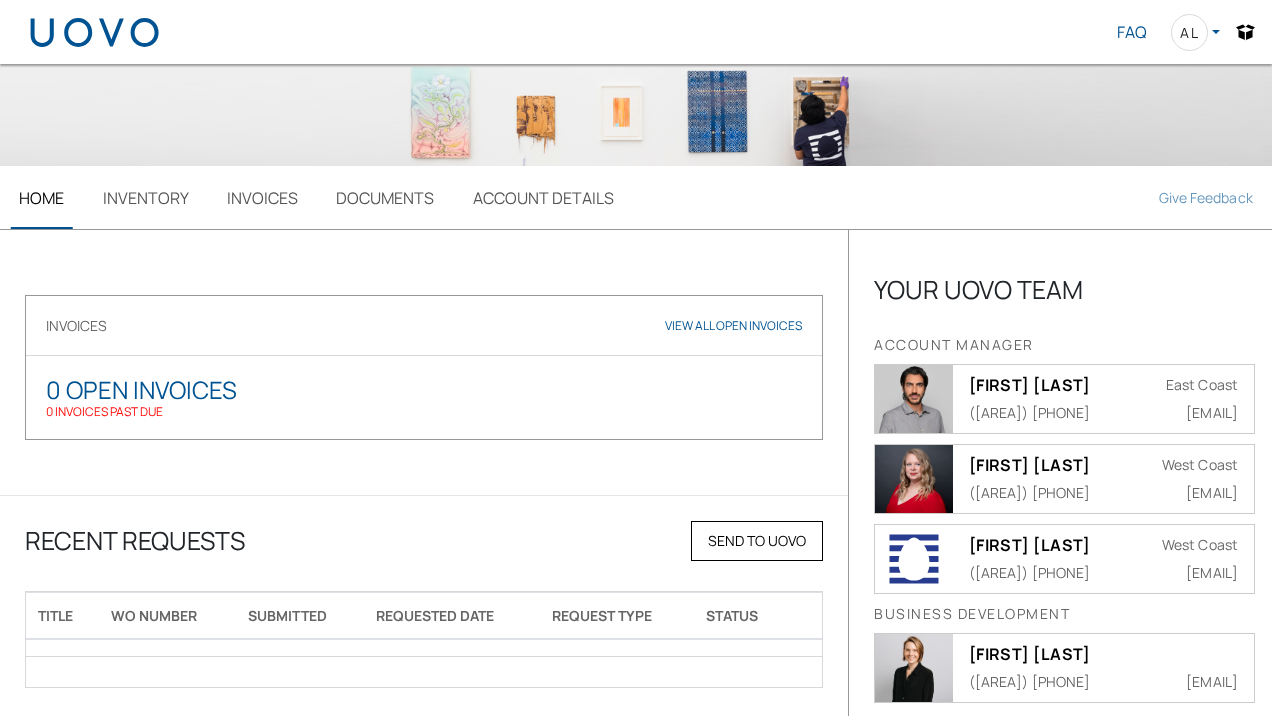 scroll, scrollTop: 0, scrollLeft: 0, axis: both 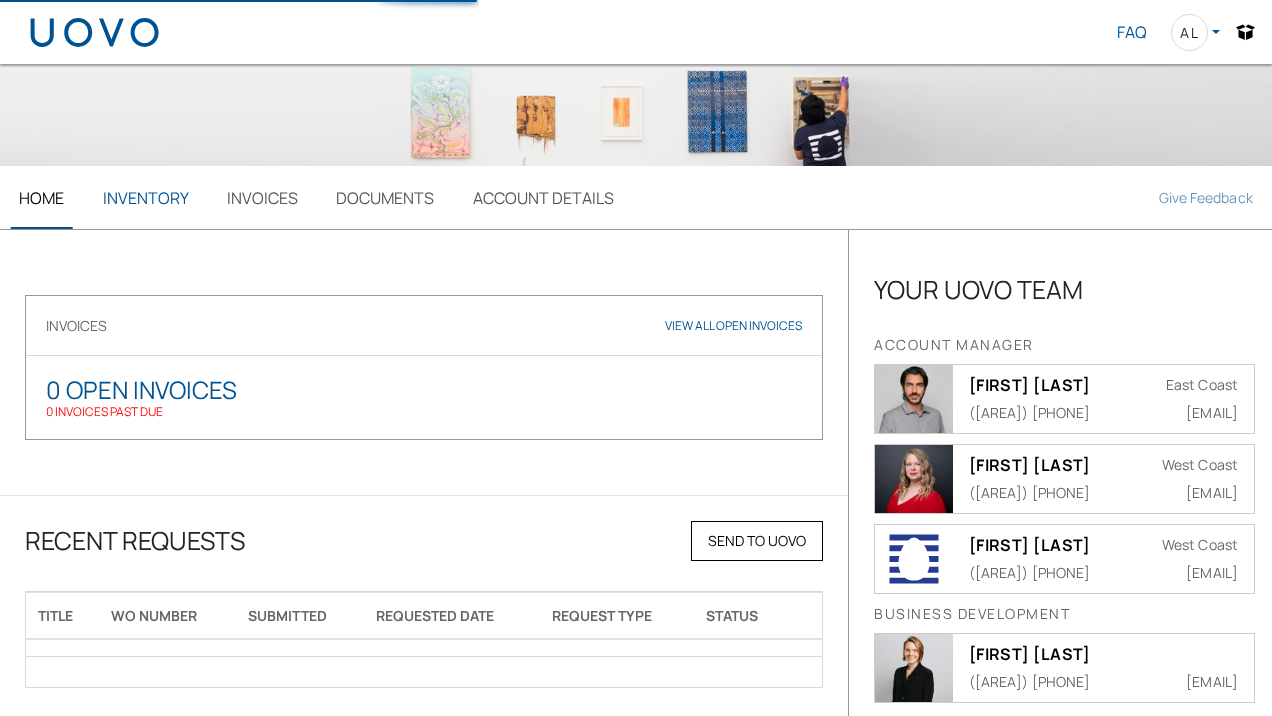 click on "INVENTORY" at bounding box center (145, 197) 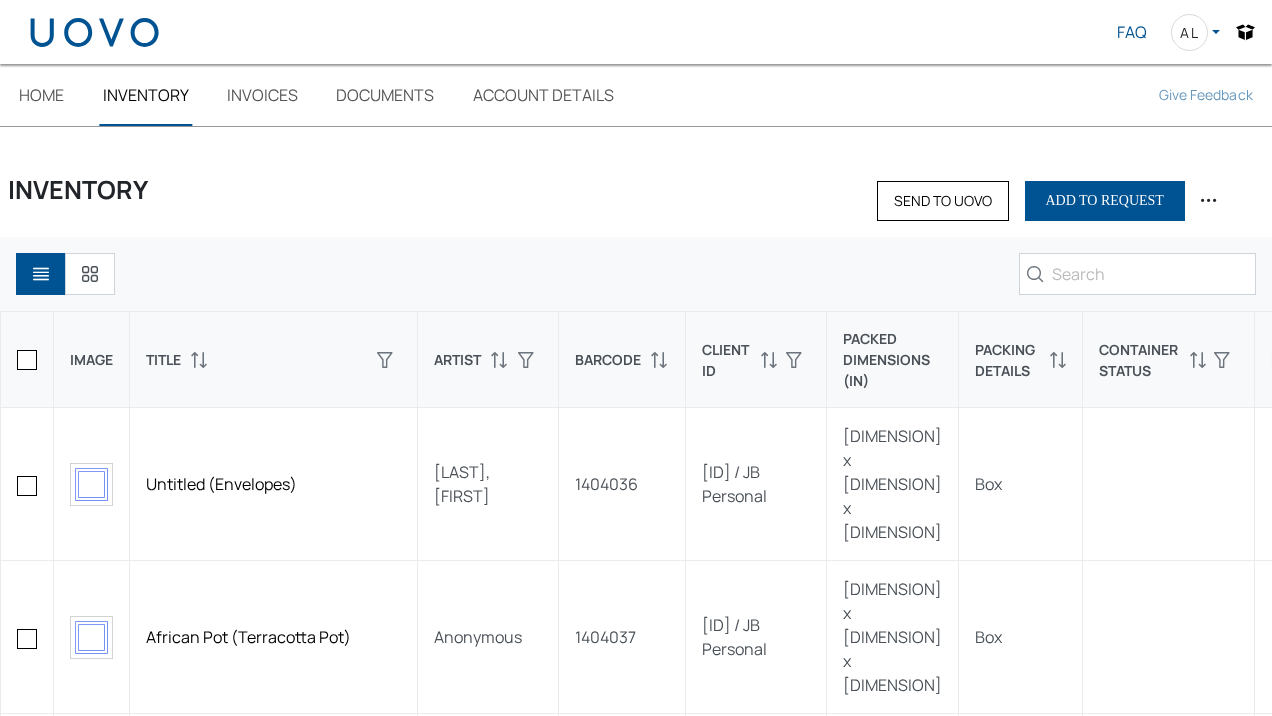 scroll, scrollTop: 0, scrollLeft: 0, axis: both 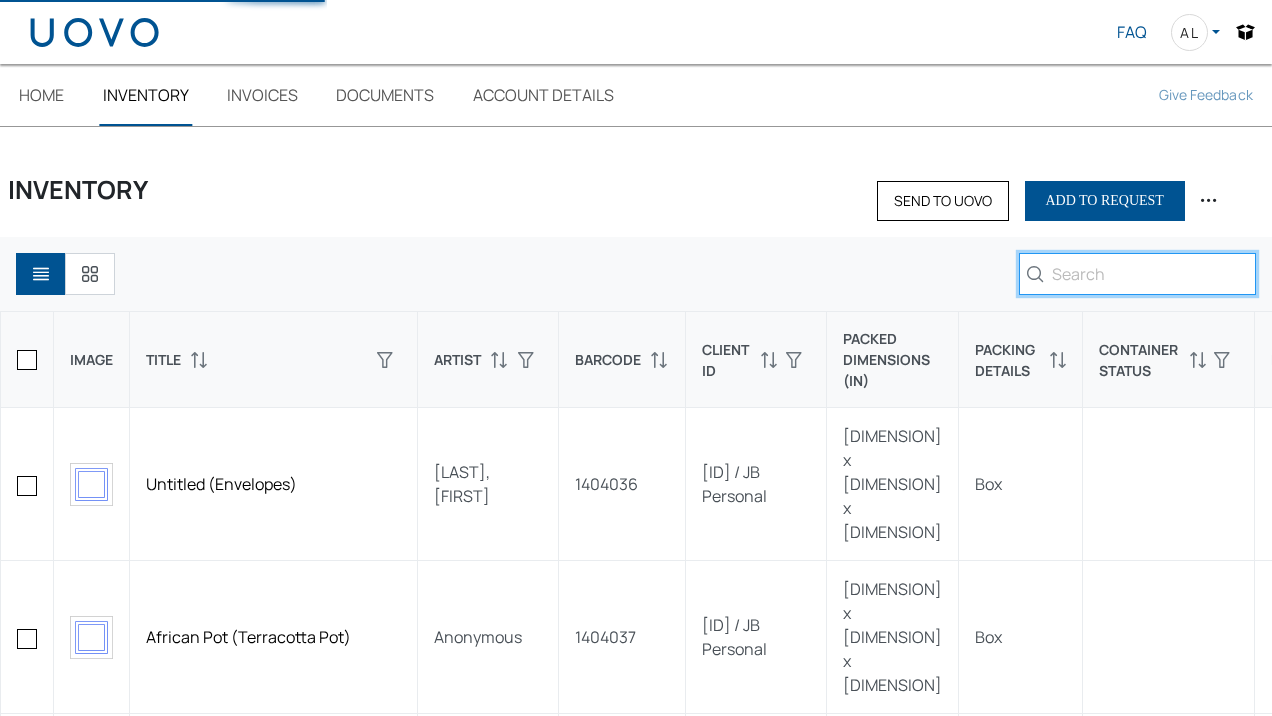 click at bounding box center (1137, 274) 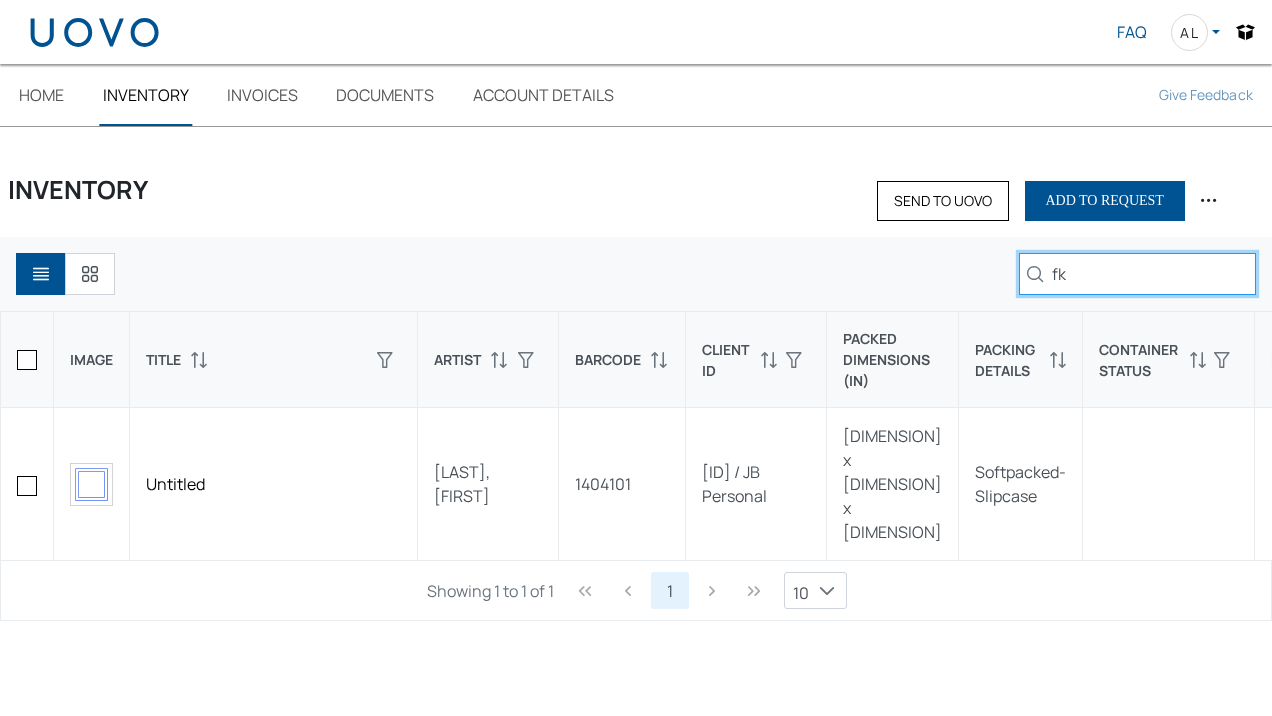 type on "fk" 